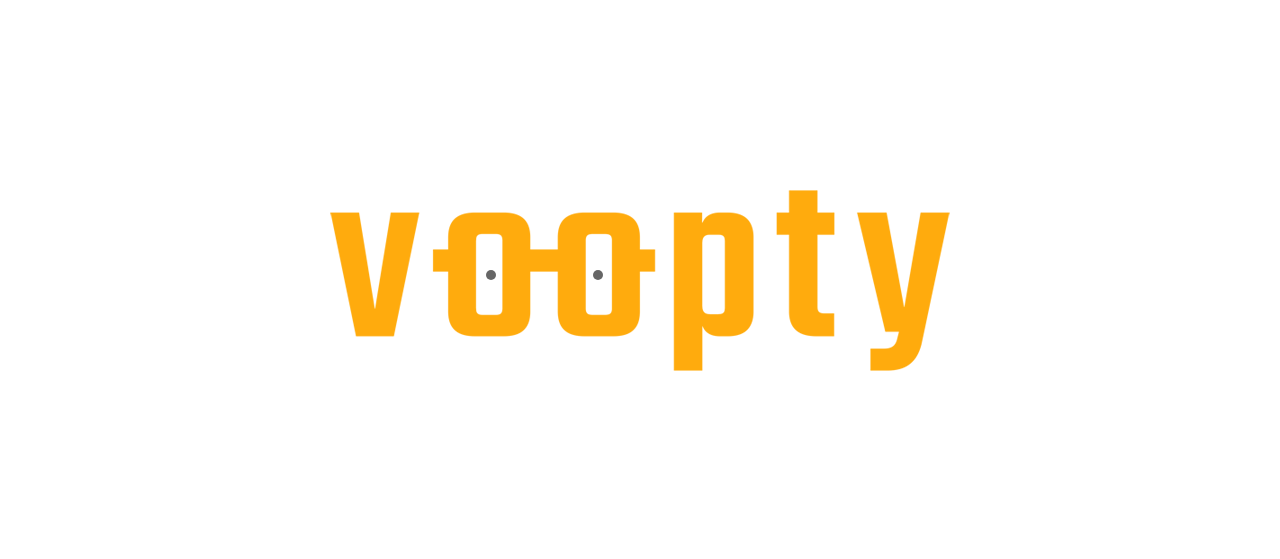 scroll, scrollTop: 0, scrollLeft: 0, axis: both 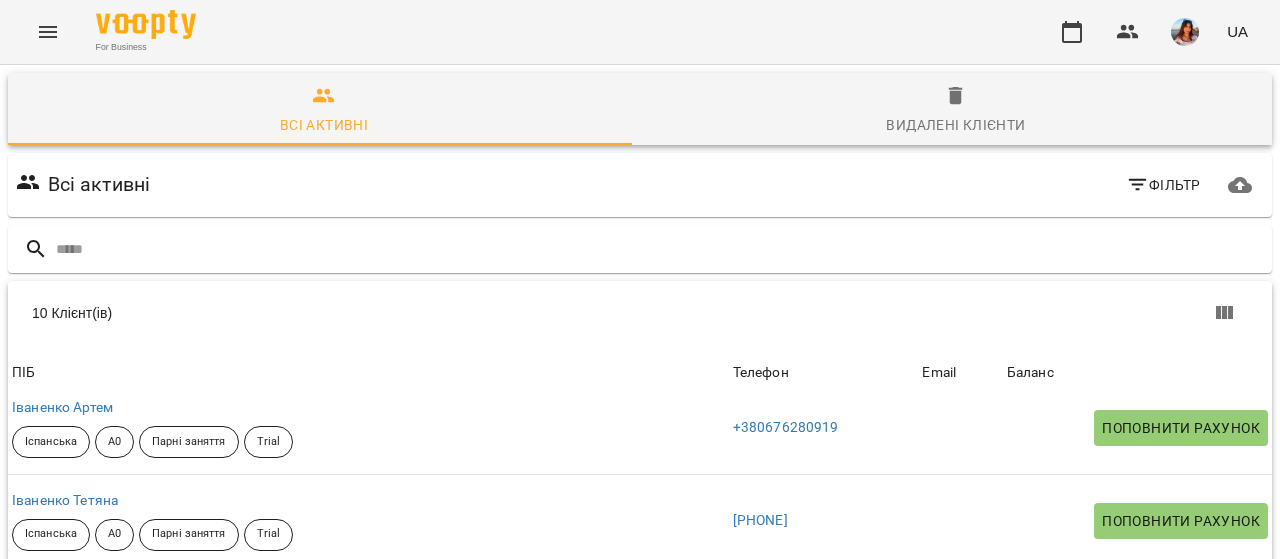 click on "Вікторія Кін" at bounding box center (51, 593) 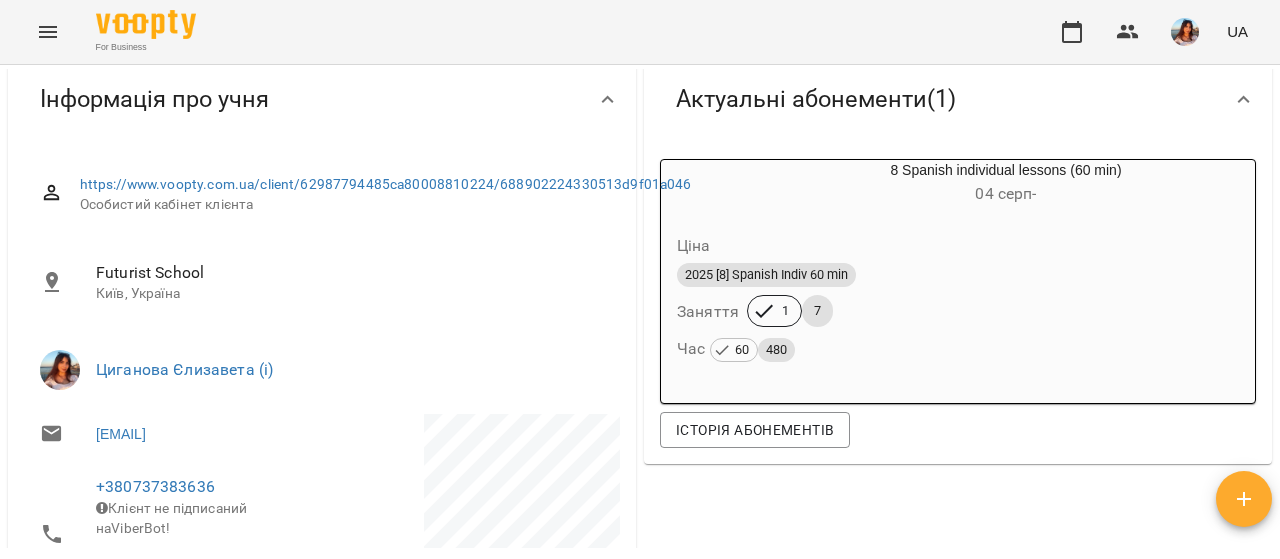 scroll, scrollTop: 179, scrollLeft: 0, axis: vertical 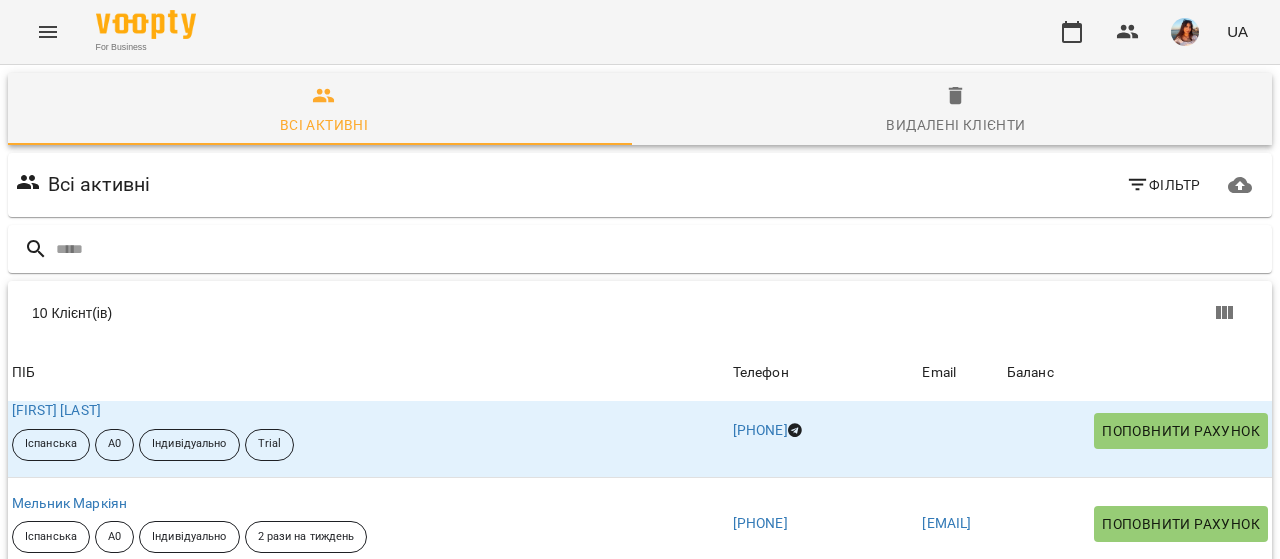 click on "Рупак Аліна" at bounding box center [56, 595] 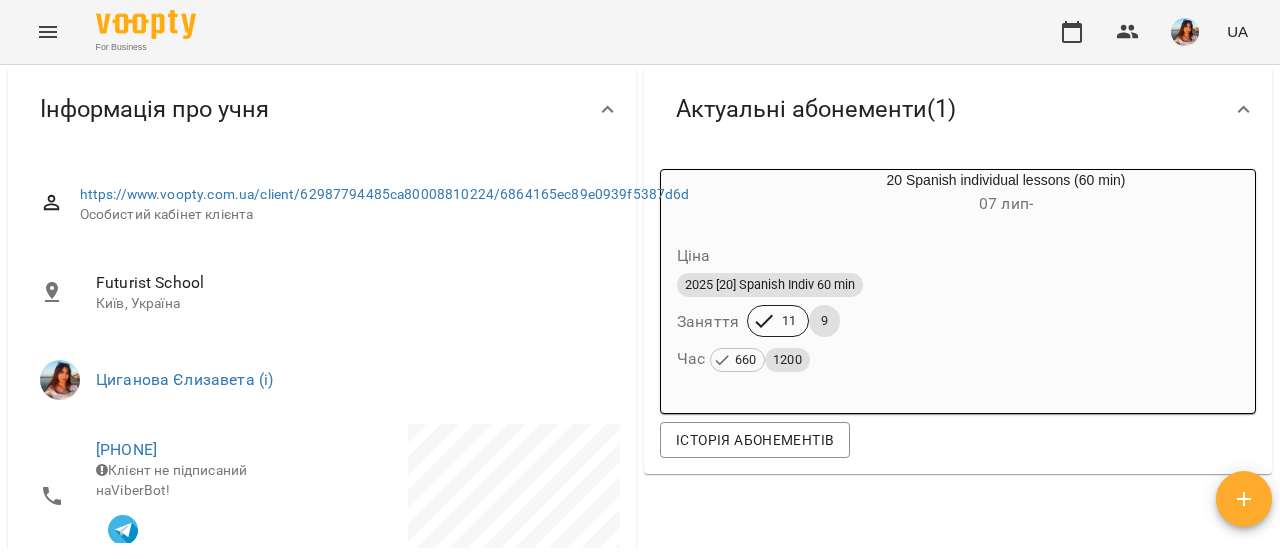 scroll, scrollTop: 189, scrollLeft: 0, axis: vertical 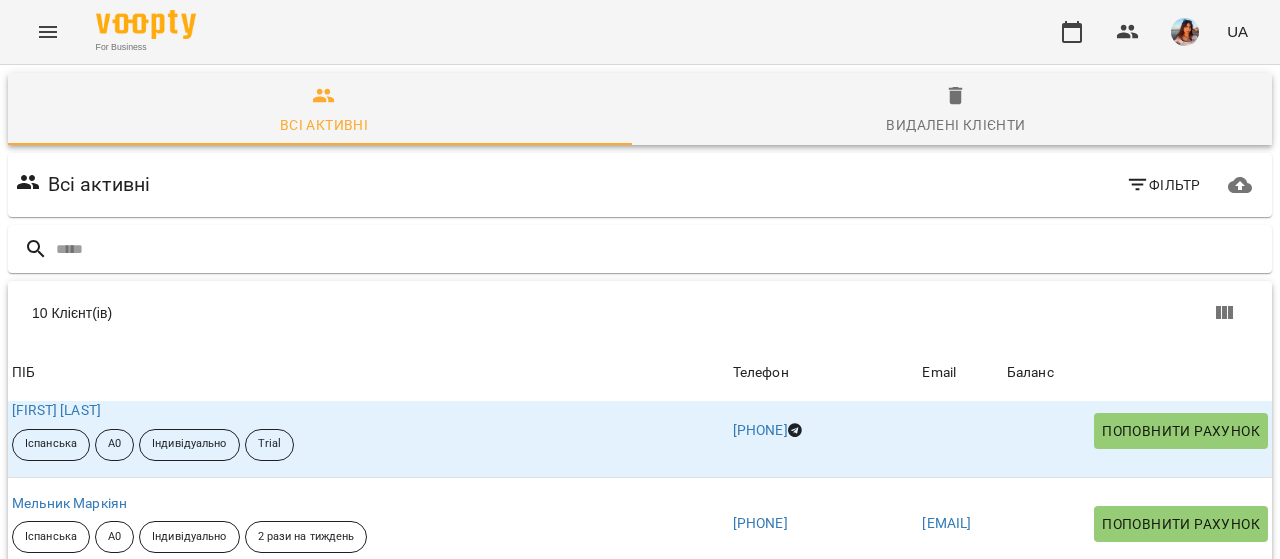 click on "Сушко Софія" at bounding box center [56, 688] 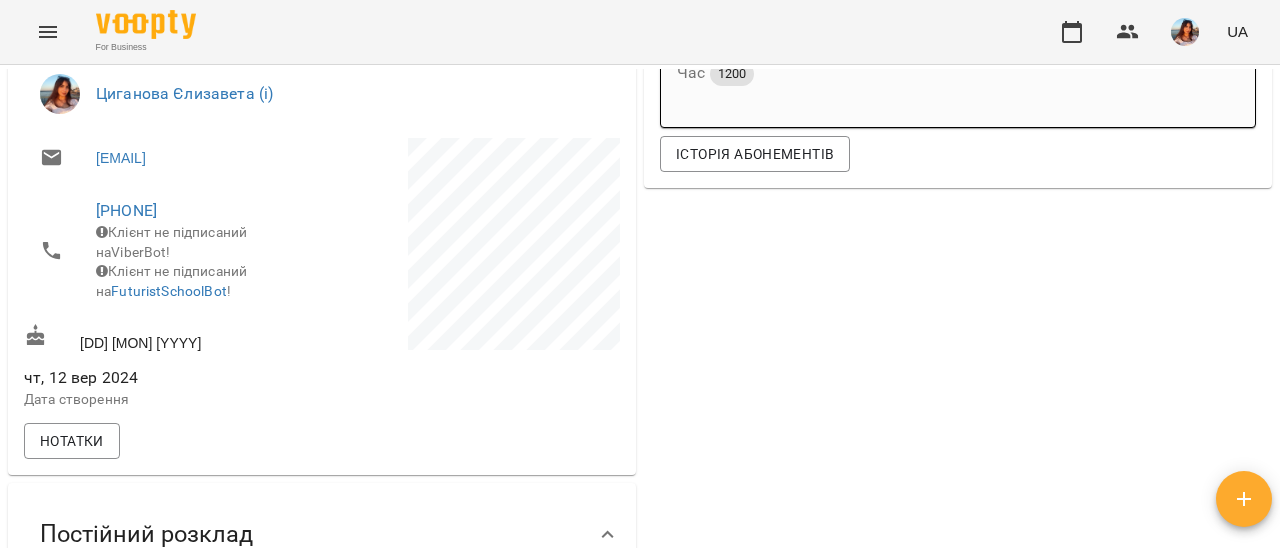 scroll, scrollTop: 423, scrollLeft: 0, axis: vertical 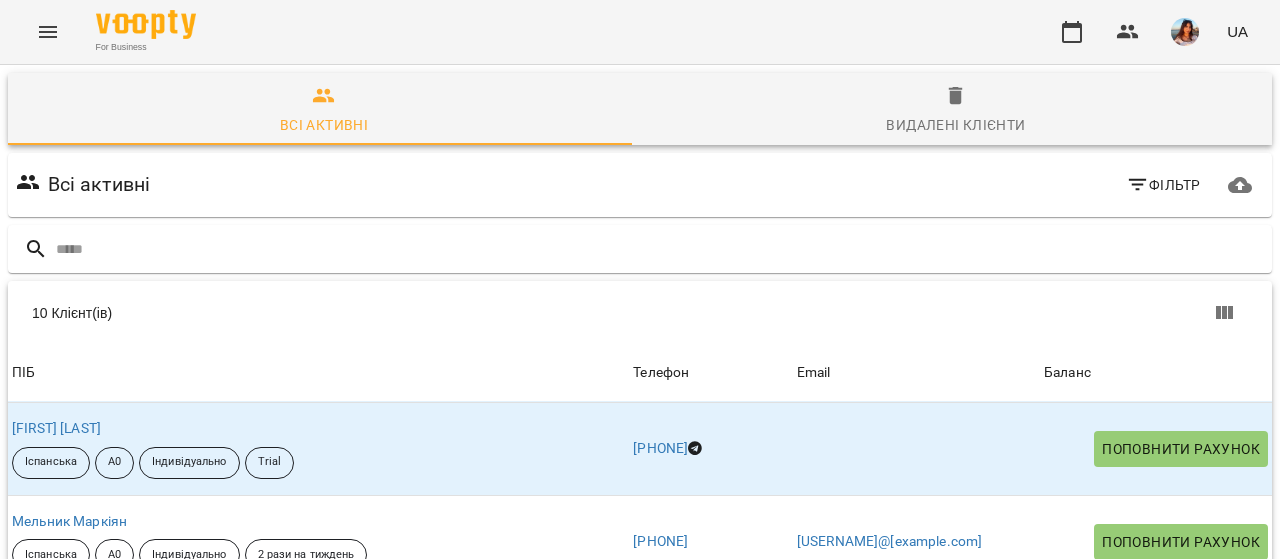 click on "[LAST] [FIRST]" at bounding box center (56, 706) 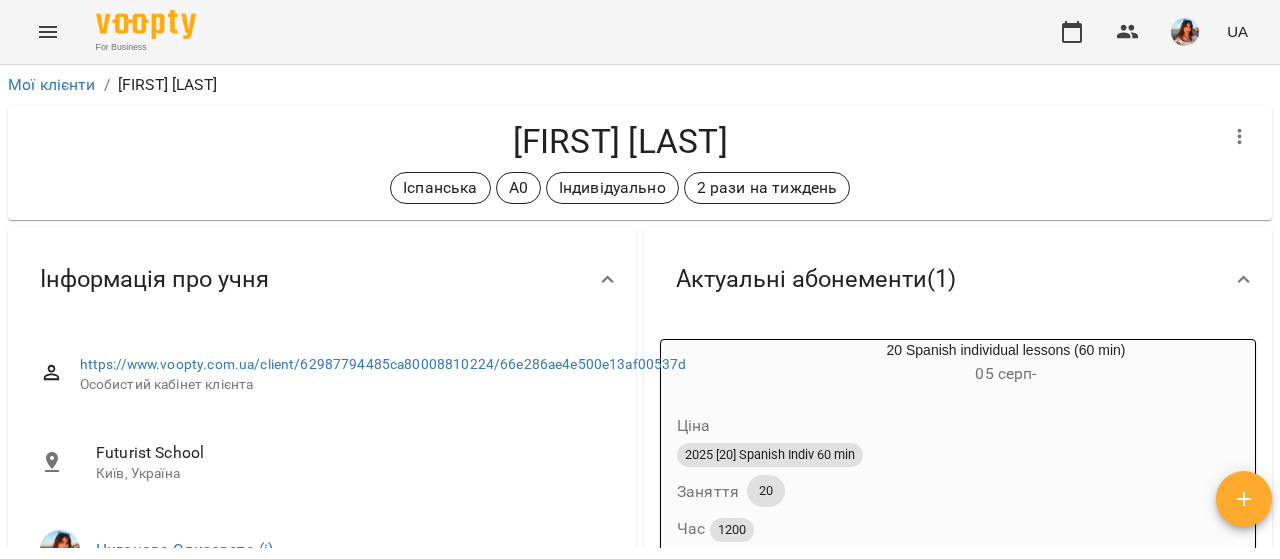 scroll, scrollTop: 123, scrollLeft: 0, axis: vertical 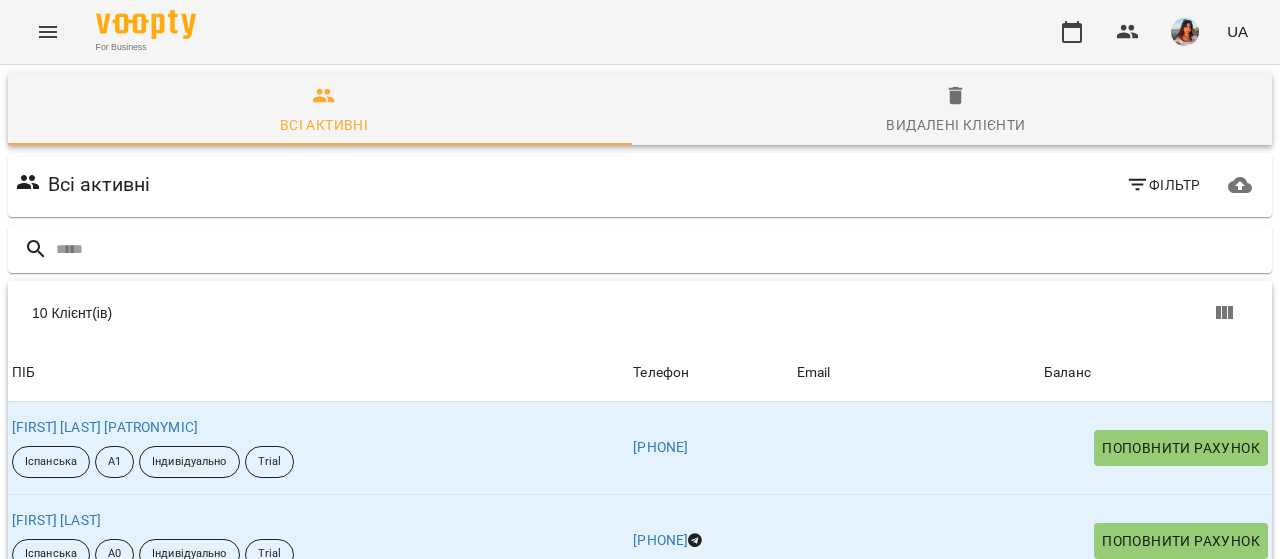 click on "Рупак Аліна" at bounding box center [56, 705] 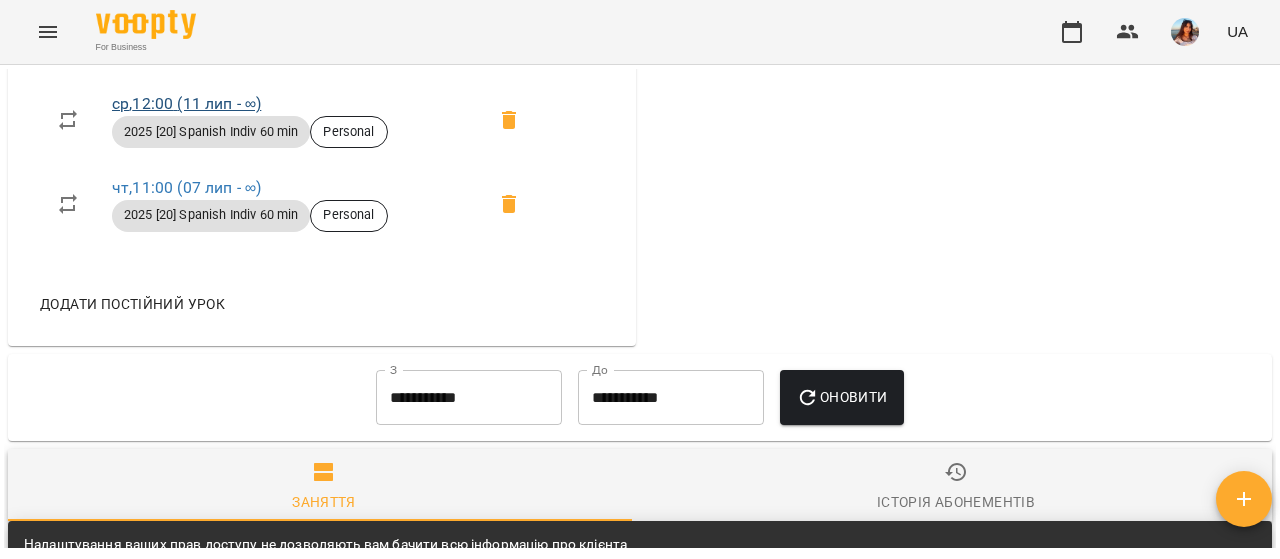 scroll, scrollTop: 1167, scrollLeft: 0, axis: vertical 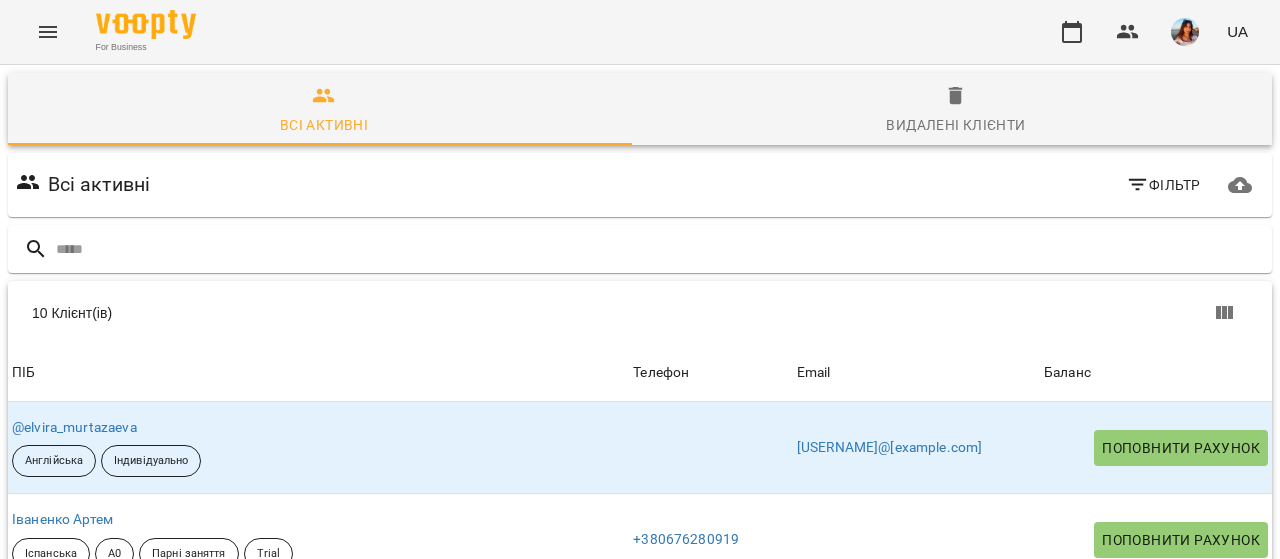 click on "Вікторія Кін" at bounding box center [51, 705] 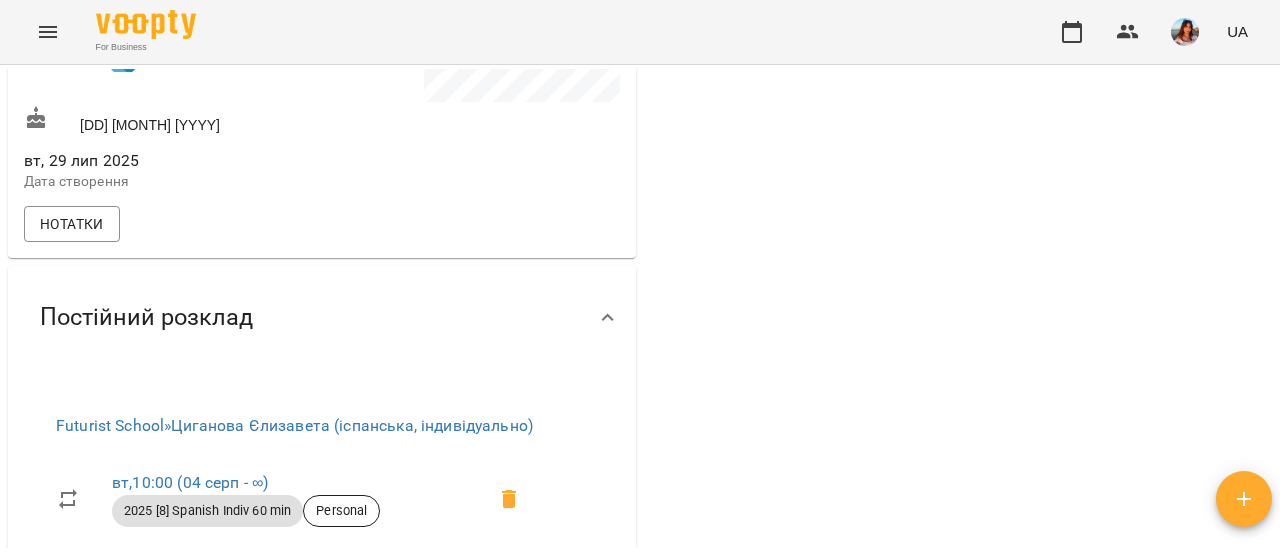 scroll, scrollTop: 685, scrollLeft: 0, axis: vertical 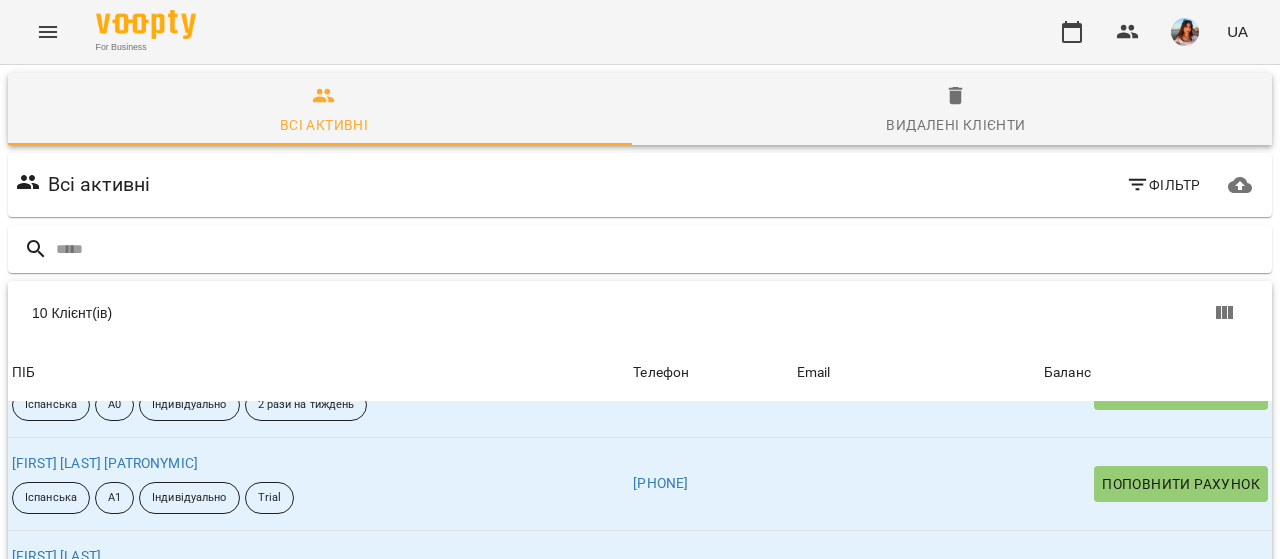 click on "Мельник Маркіян" at bounding box center (69, 649) 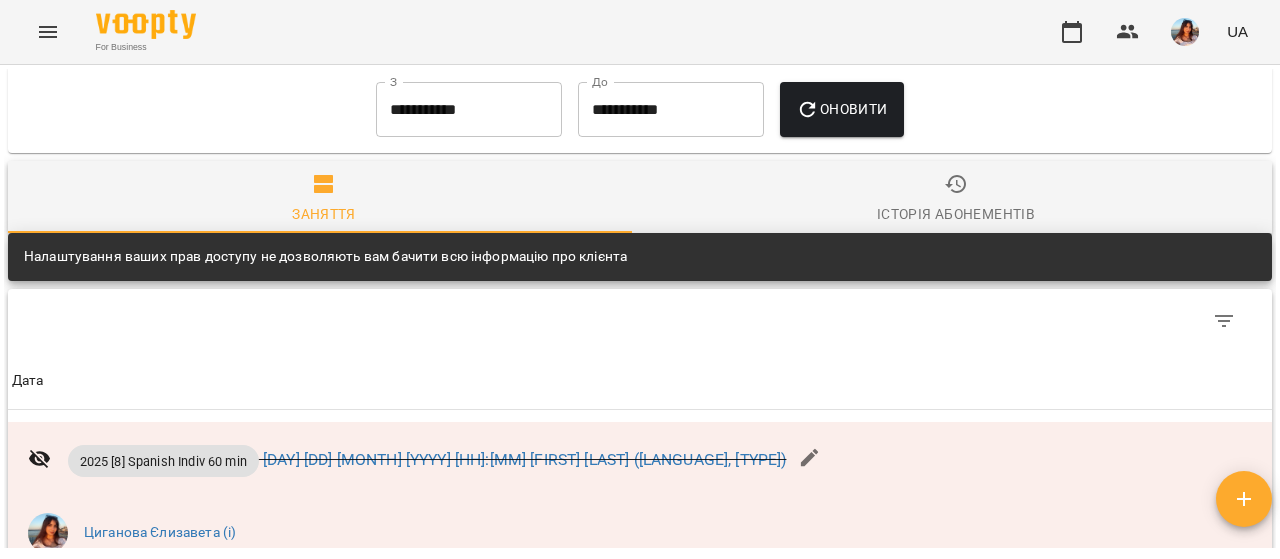 scroll, scrollTop: 1622, scrollLeft: 0, axis: vertical 